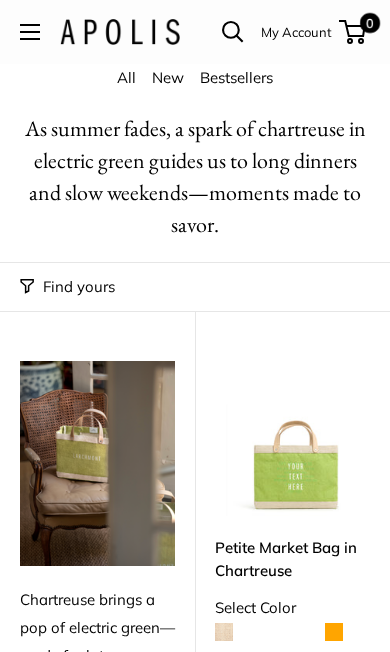 scroll, scrollTop: 0, scrollLeft: 0, axis: both 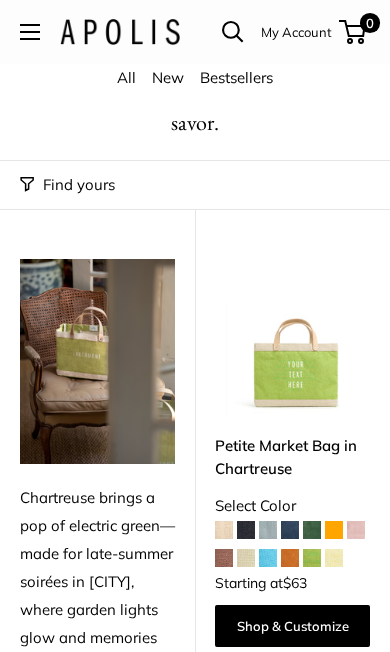 click at bounding box center [356, 530] 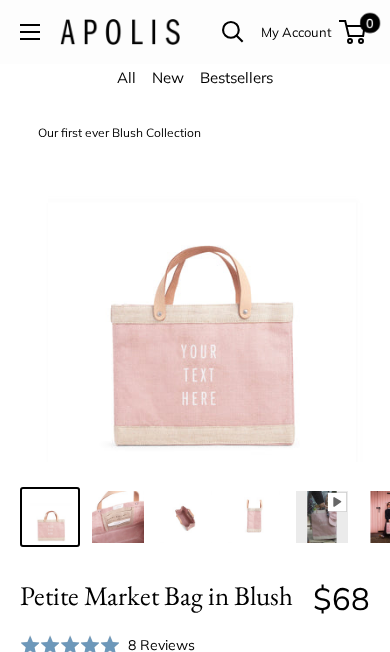 scroll, scrollTop: 0, scrollLeft: 0, axis: both 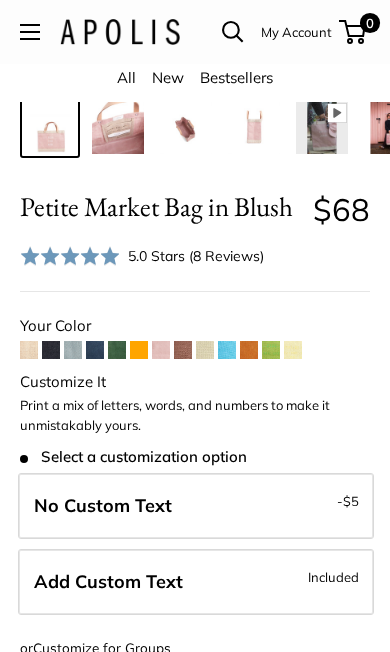 click on "Add Custom Text
Included" at bounding box center (196, 582) 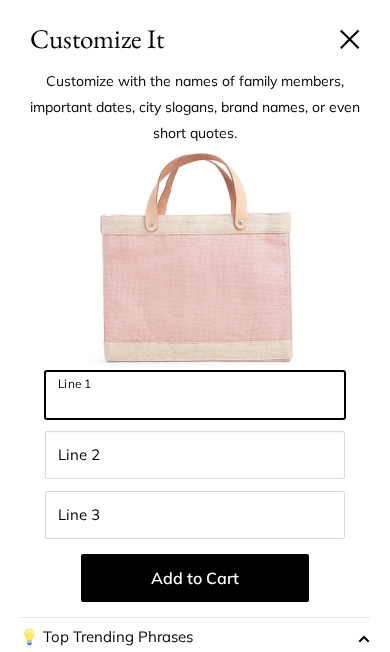 click on "Line 1" at bounding box center (195, 395) 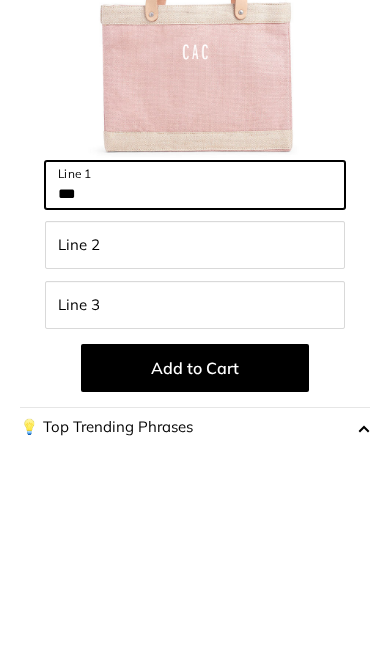 type on "***" 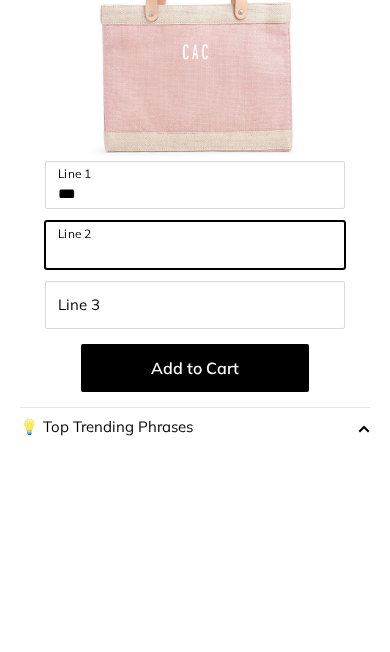 click on "Line 2" at bounding box center (195, 455) 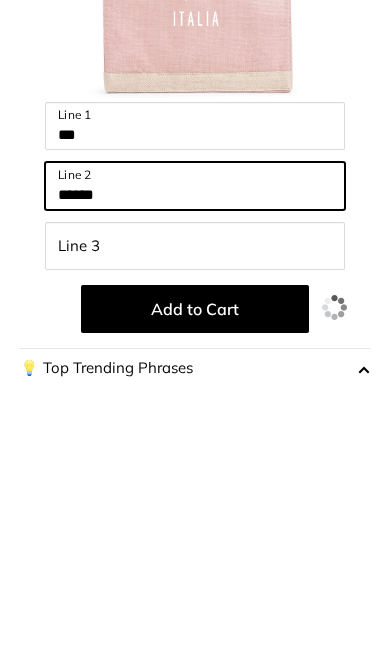 type on "******" 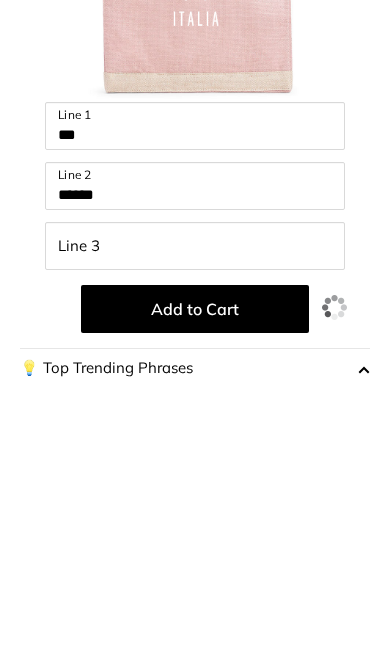 click on "Add to Cart" at bounding box center [195, 578] 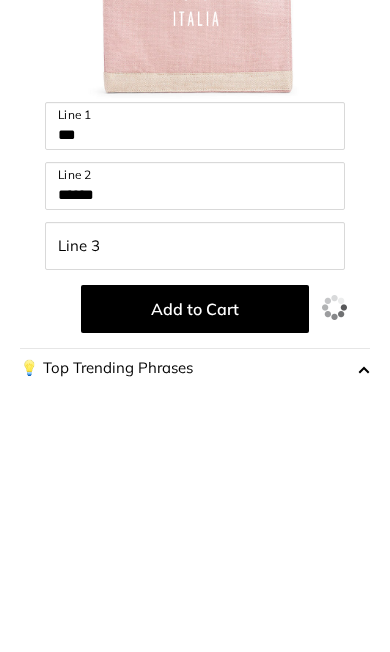 scroll, scrollTop: 658, scrollLeft: 0, axis: vertical 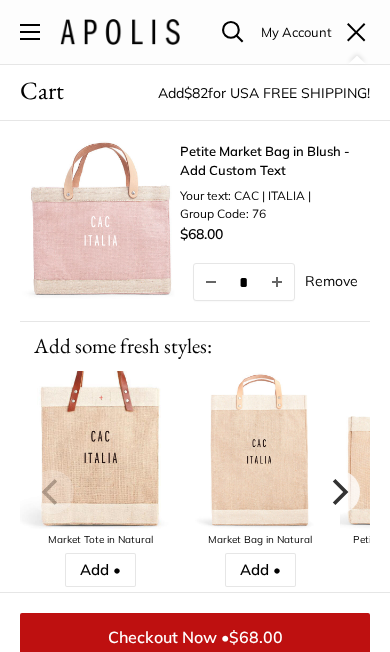 click 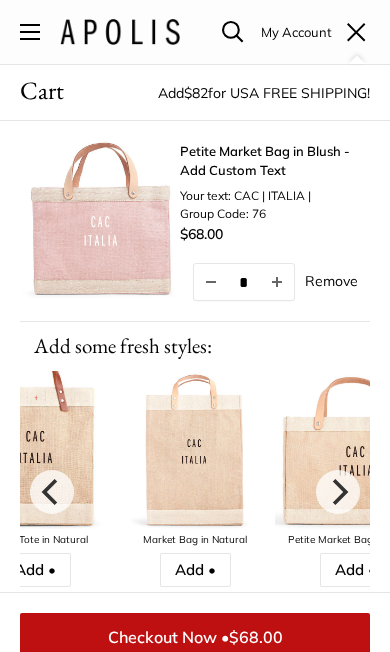 click 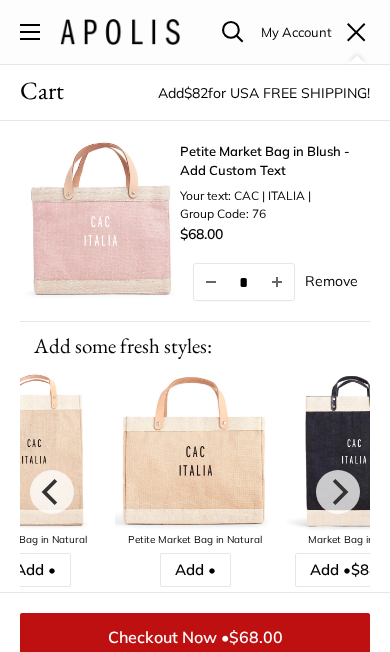 click 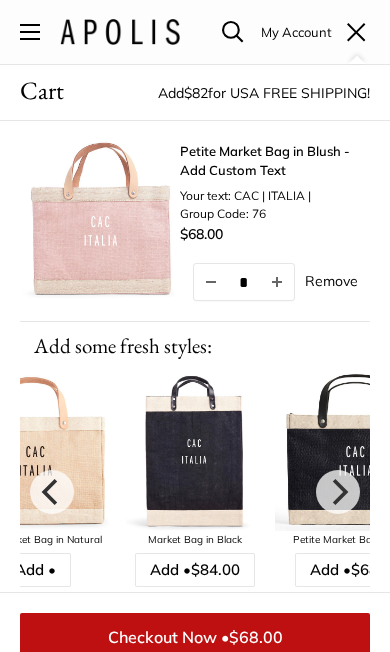 click 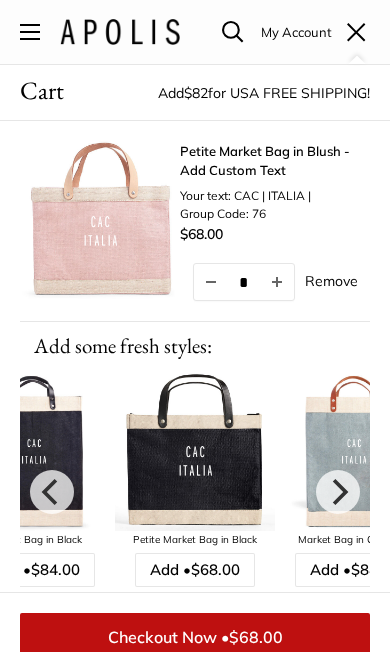 click at bounding box center (338, 492) 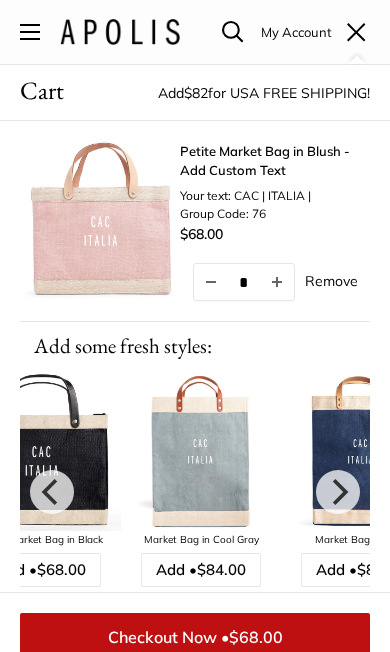 click 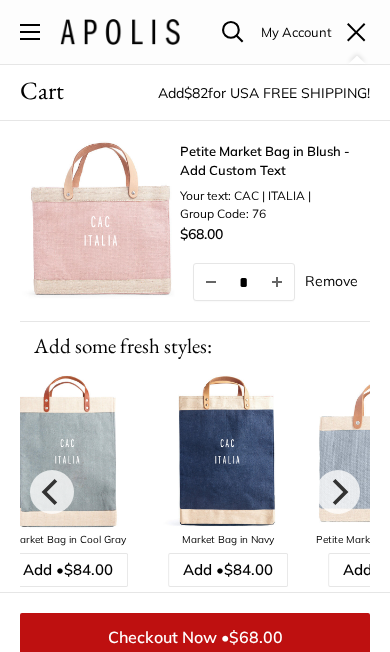 click 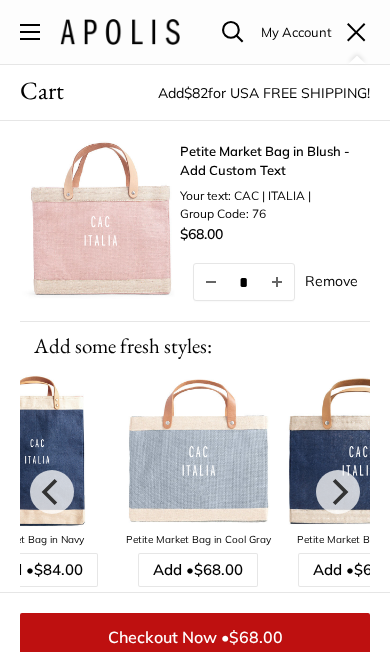 click 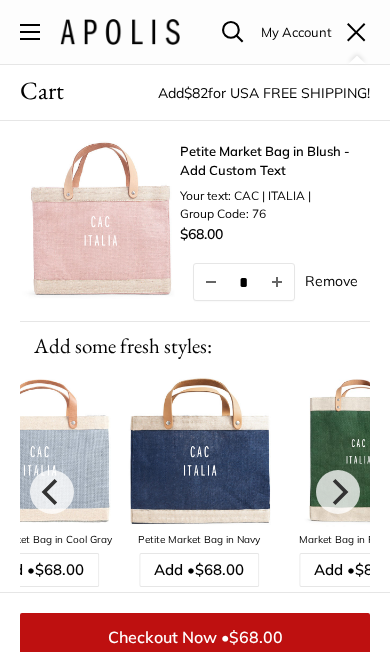 click 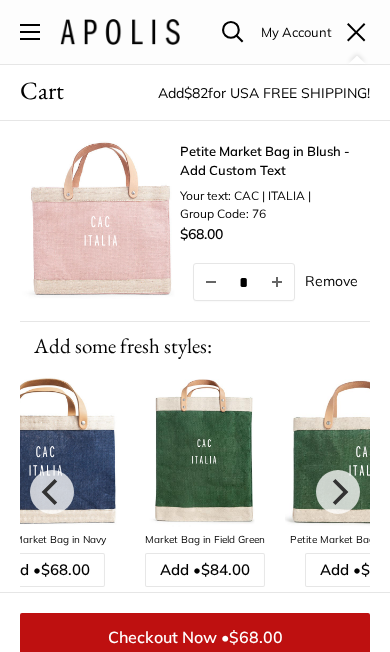 click 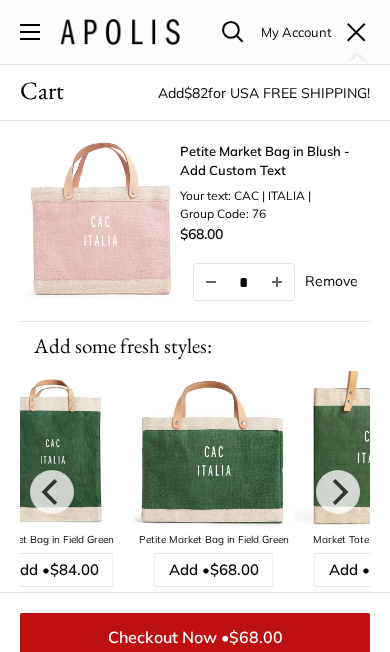 click 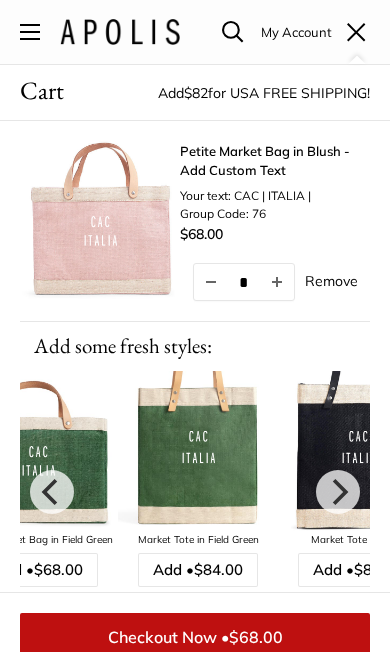 click 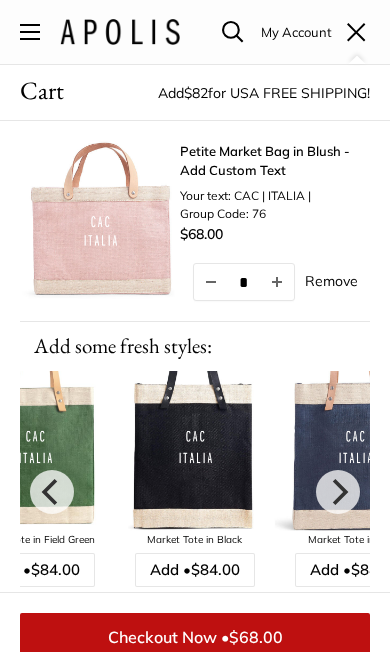 click on "Petite Market Bag in Blush - Add Custom Text" at bounding box center [275, 161] 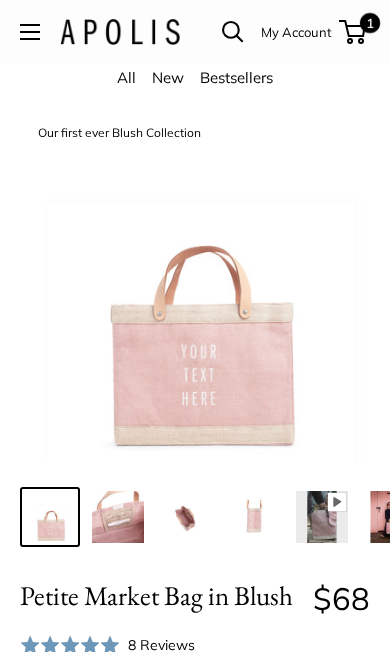 scroll, scrollTop: 0, scrollLeft: 0, axis: both 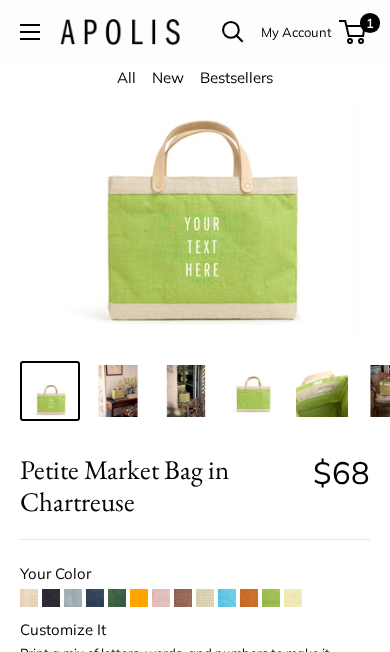 click at bounding box center (293, 598) 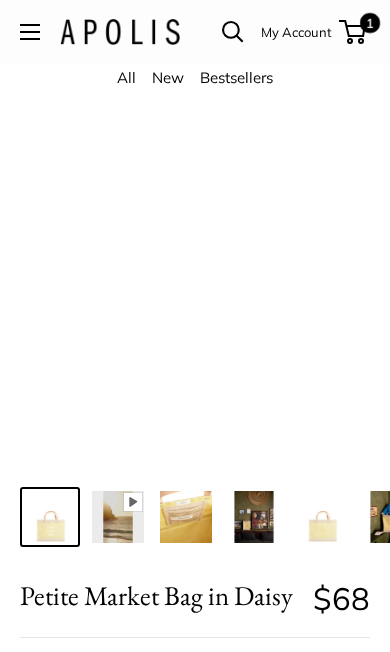 scroll, scrollTop: 0, scrollLeft: 0, axis: both 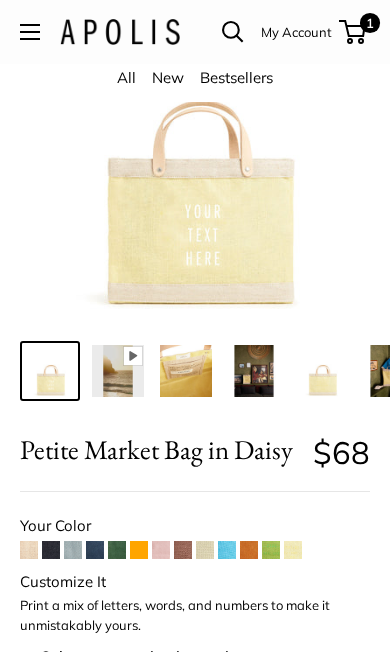 click at bounding box center (227, 550) 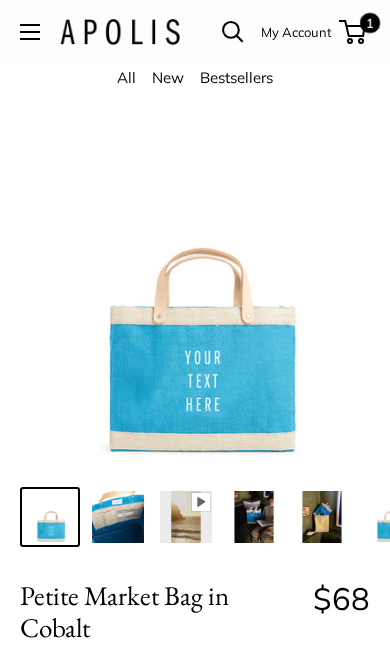 scroll, scrollTop: 0, scrollLeft: 0, axis: both 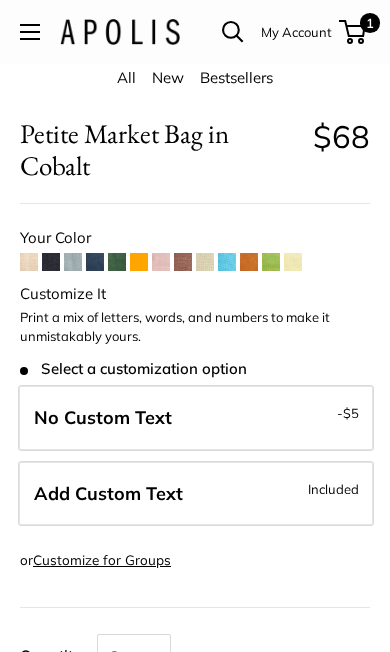 click on "Add Custom Text
Included" at bounding box center [196, 494] 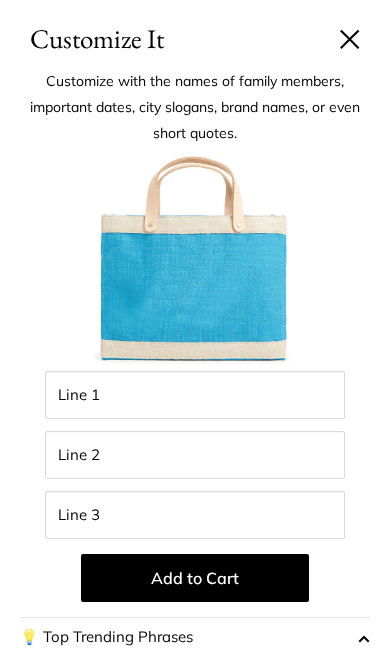 scroll, scrollTop: 463, scrollLeft: 0, axis: vertical 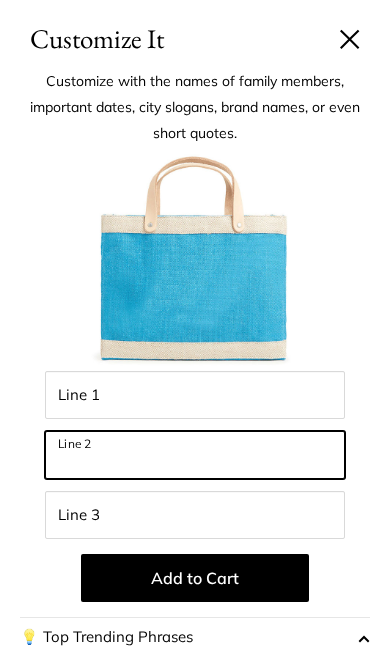 click on "Line 2" at bounding box center [195, 455] 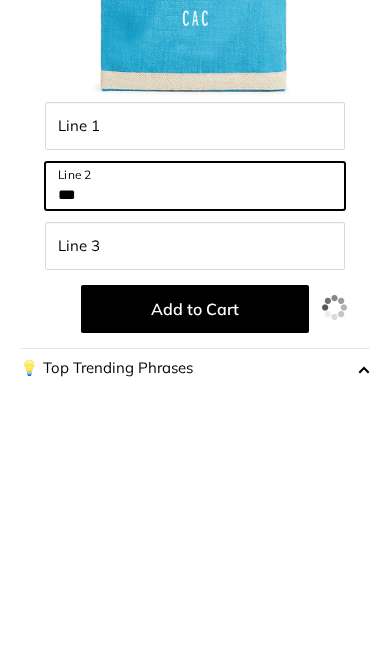 type on "***" 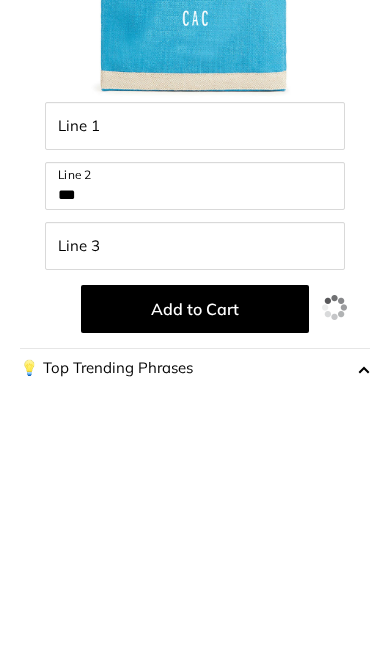 click on "Add to Cart" at bounding box center (195, 578) 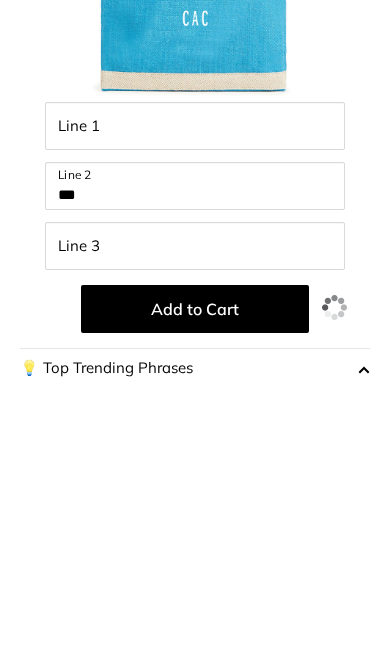 scroll, scrollTop: 732, scrollLeft: 0, axis: vertical 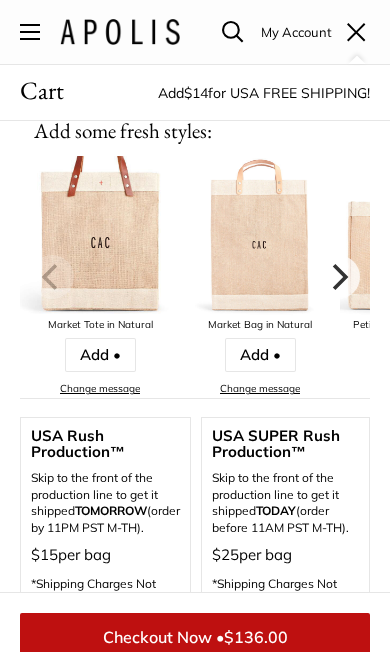 click 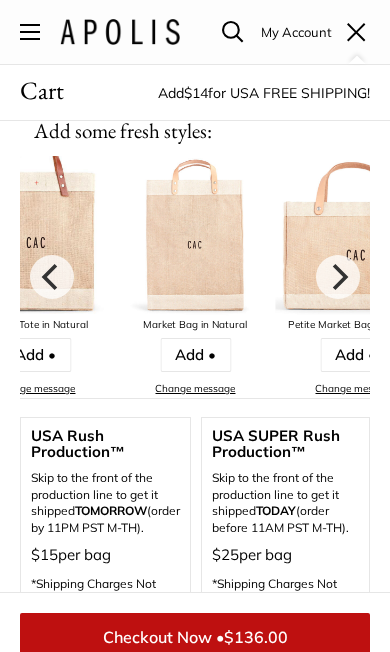 click 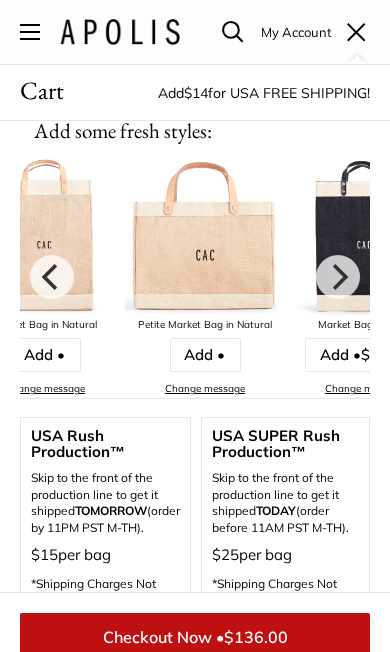 click 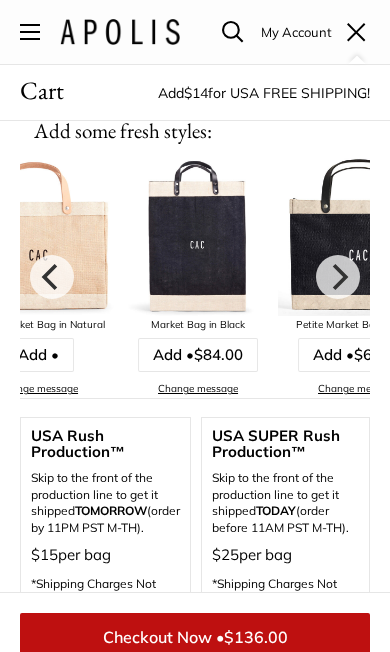 click 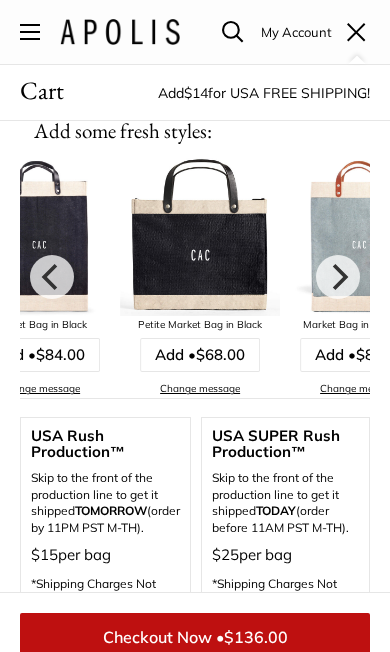 click 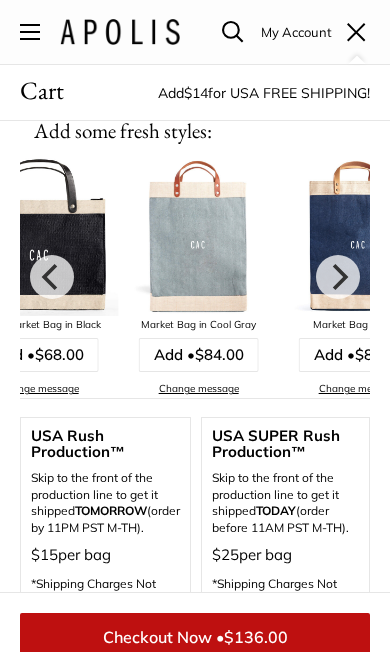 click 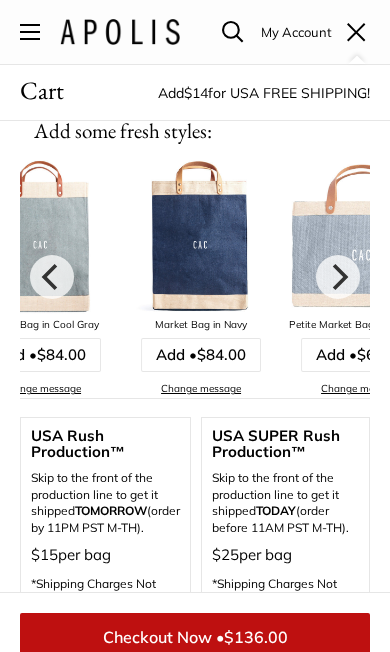 click 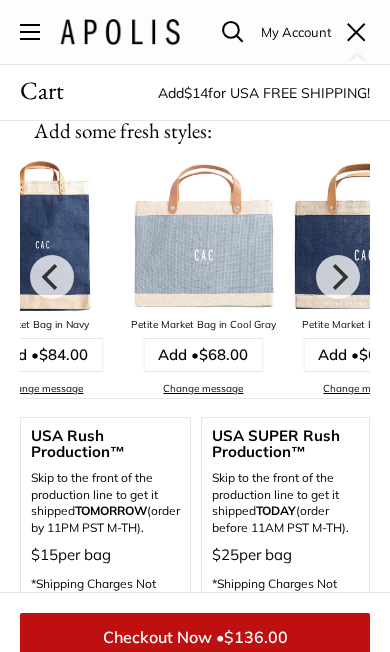 click 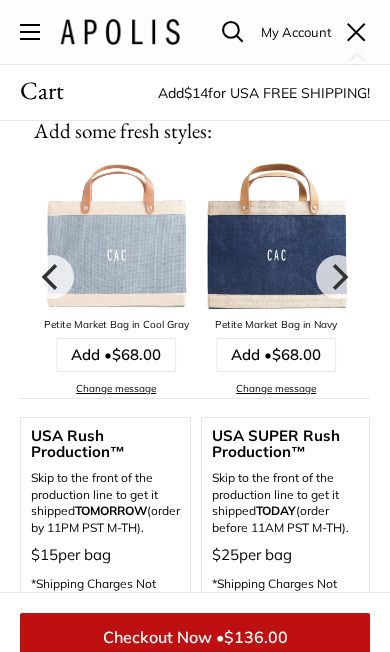 click 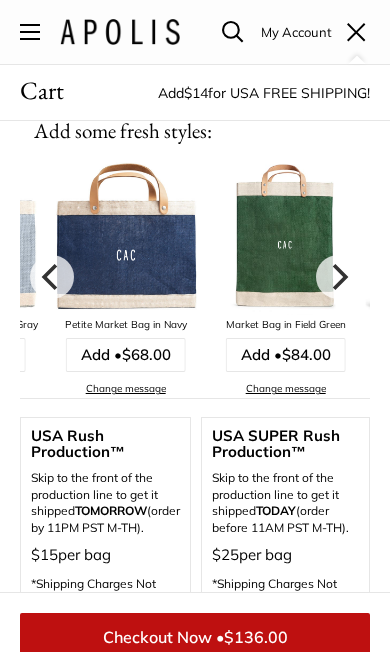 click 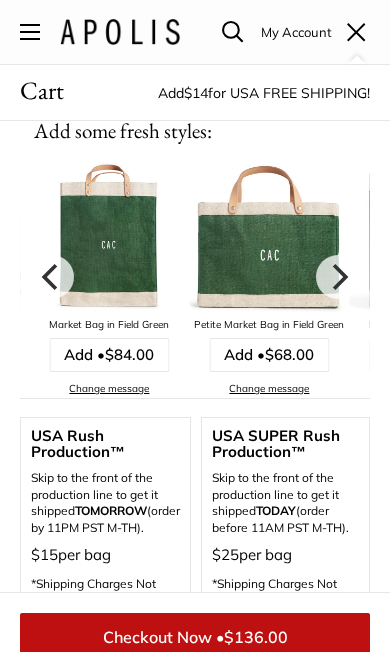 click 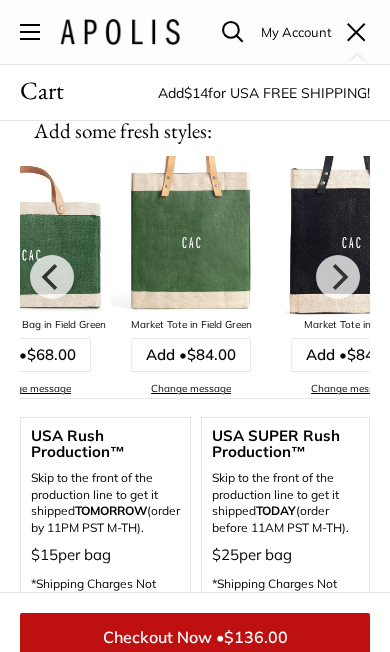 click 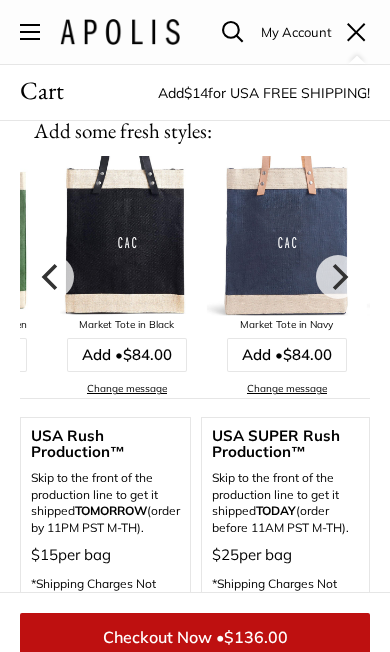click 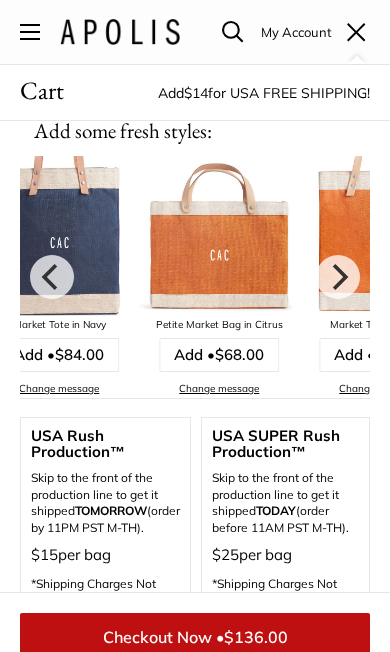 click 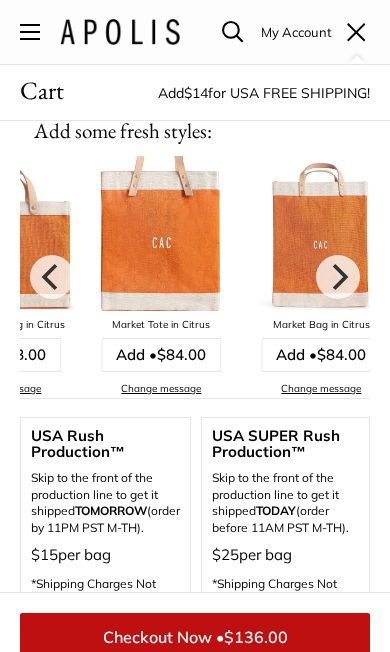 click 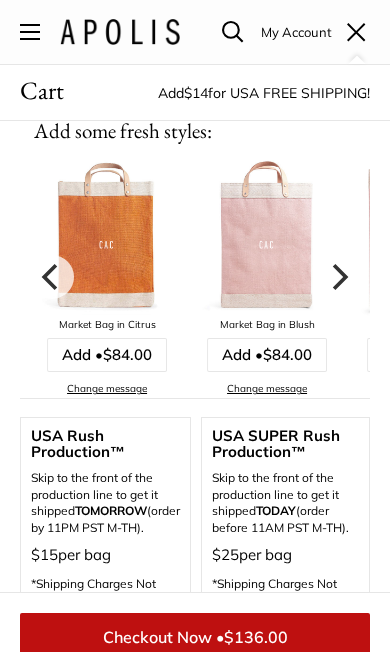 click 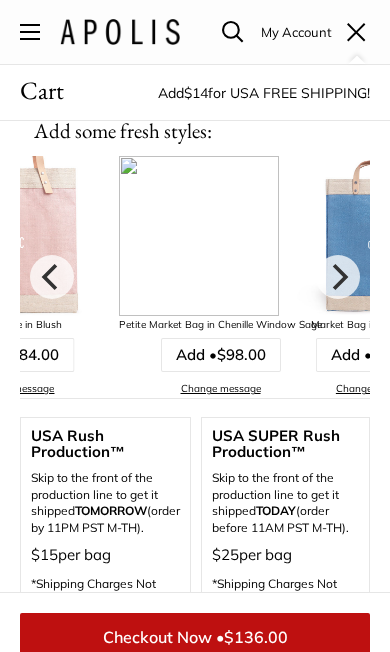click 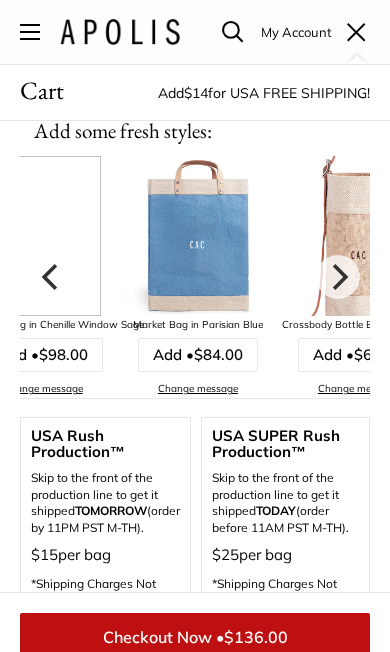 click 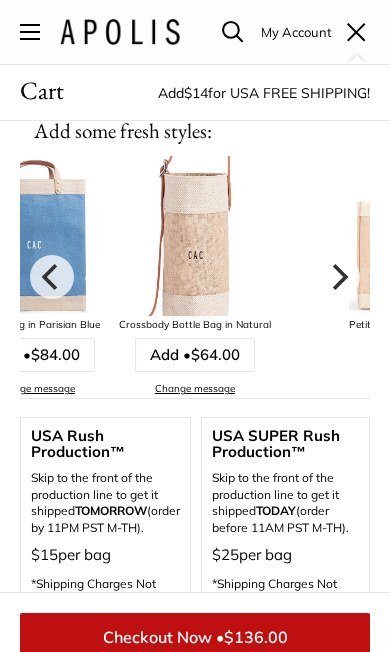 click 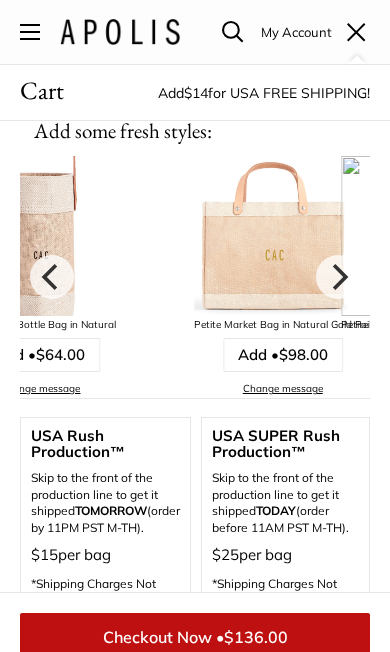 click 